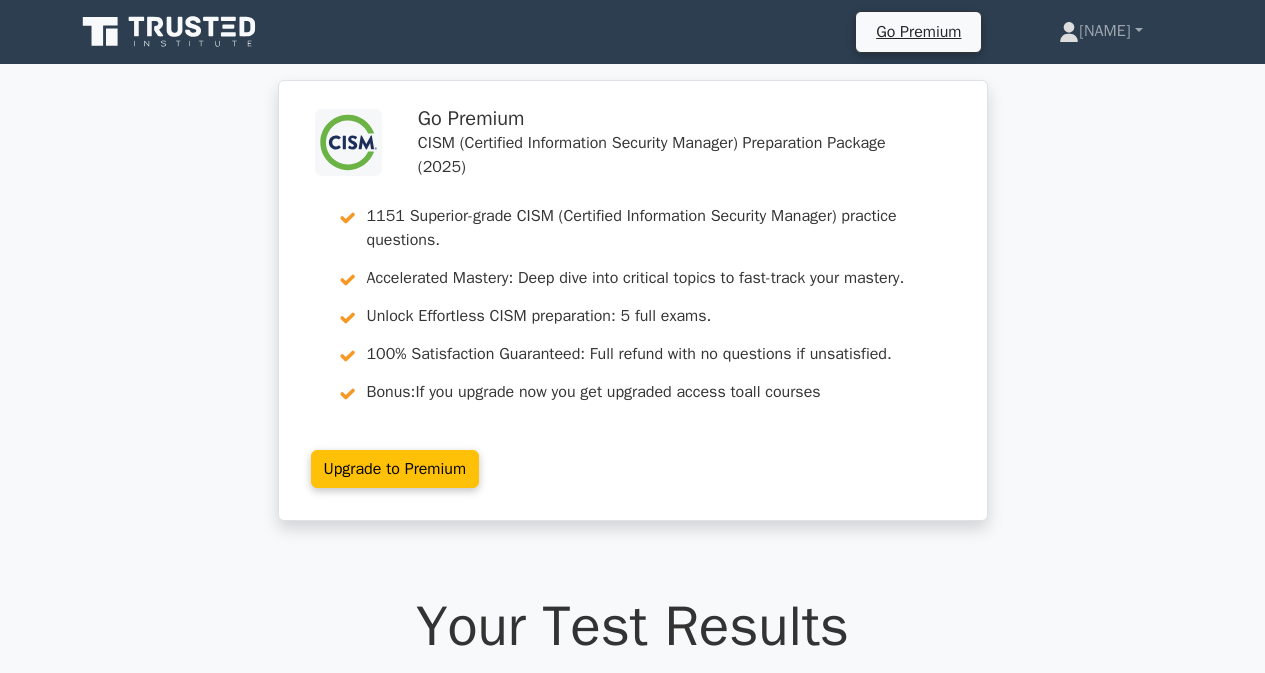 scroll, scrollTop: 3200, scrollLeft: 0, axis: vertical 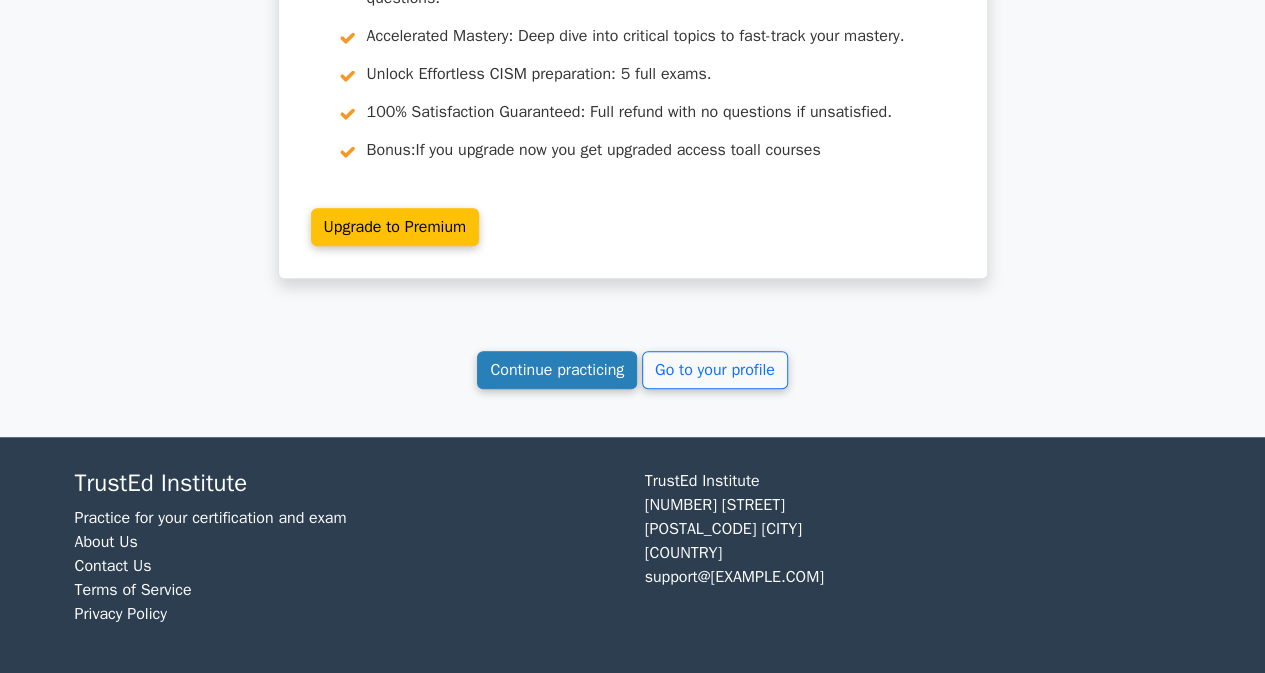 click on "Continue practicing" at bounding box center (557, 370) 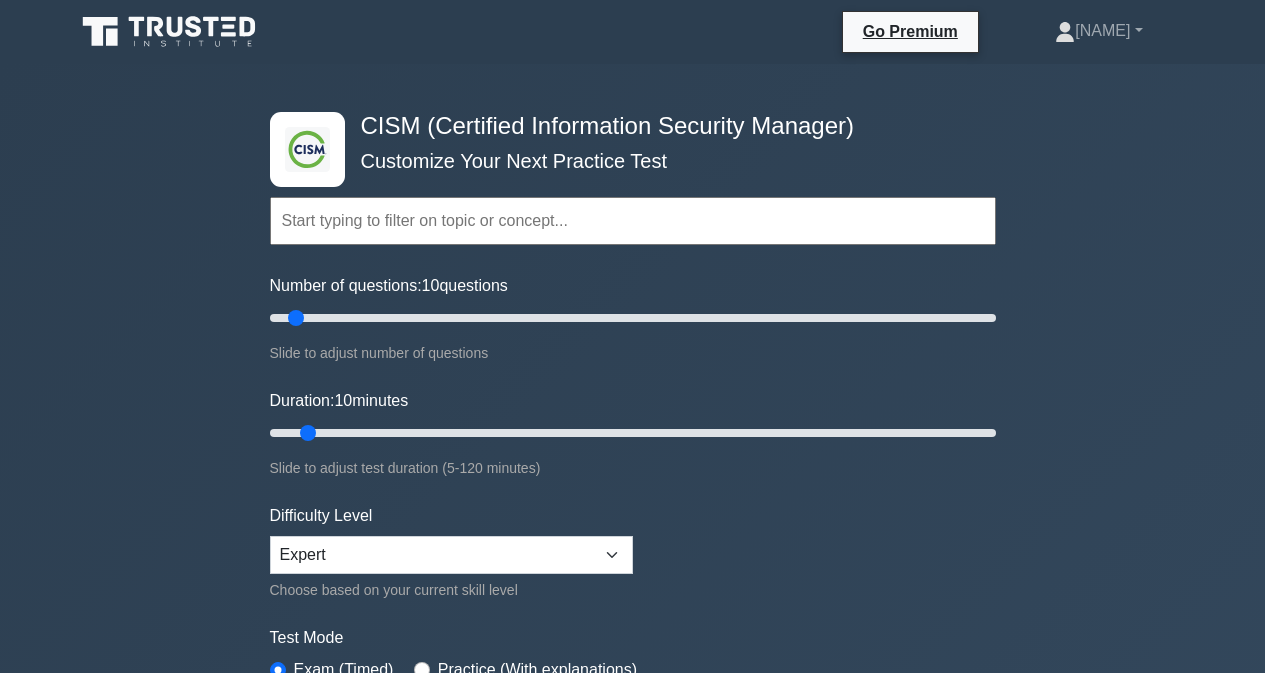 scroll, scrollTop: 0, scrollLeft: 0, axis: both 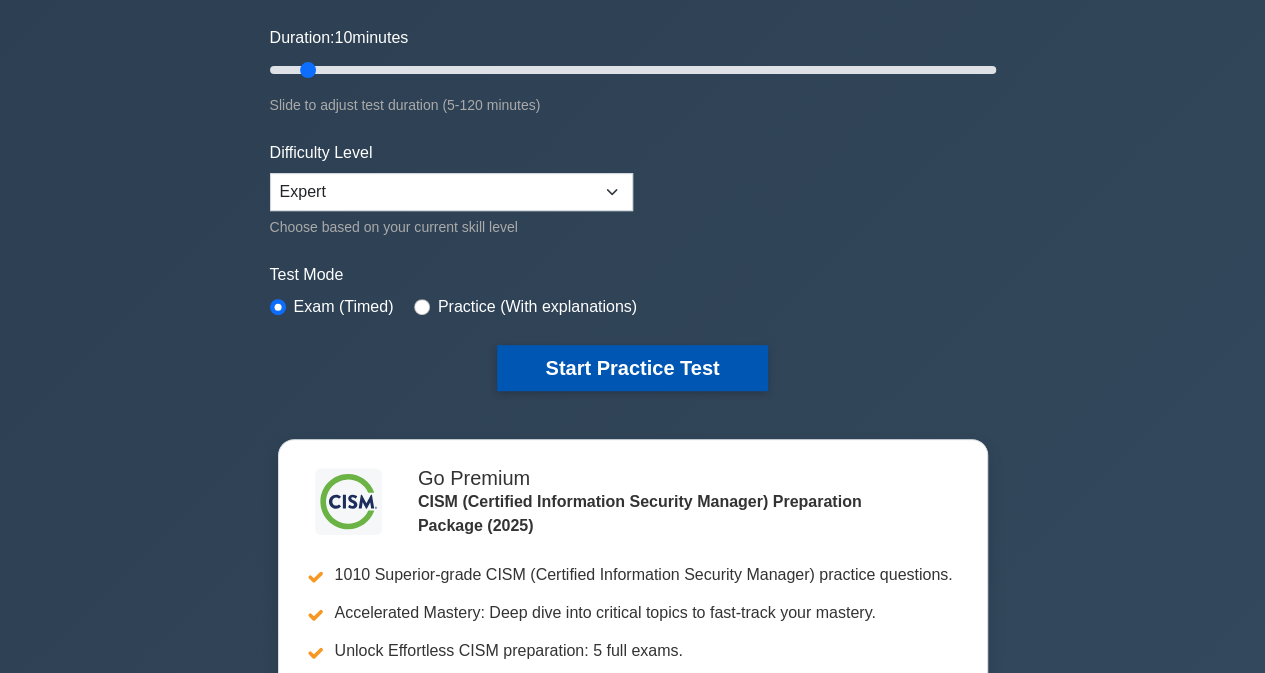 click on "Start Practice Test" at bounding box center [632, 368] 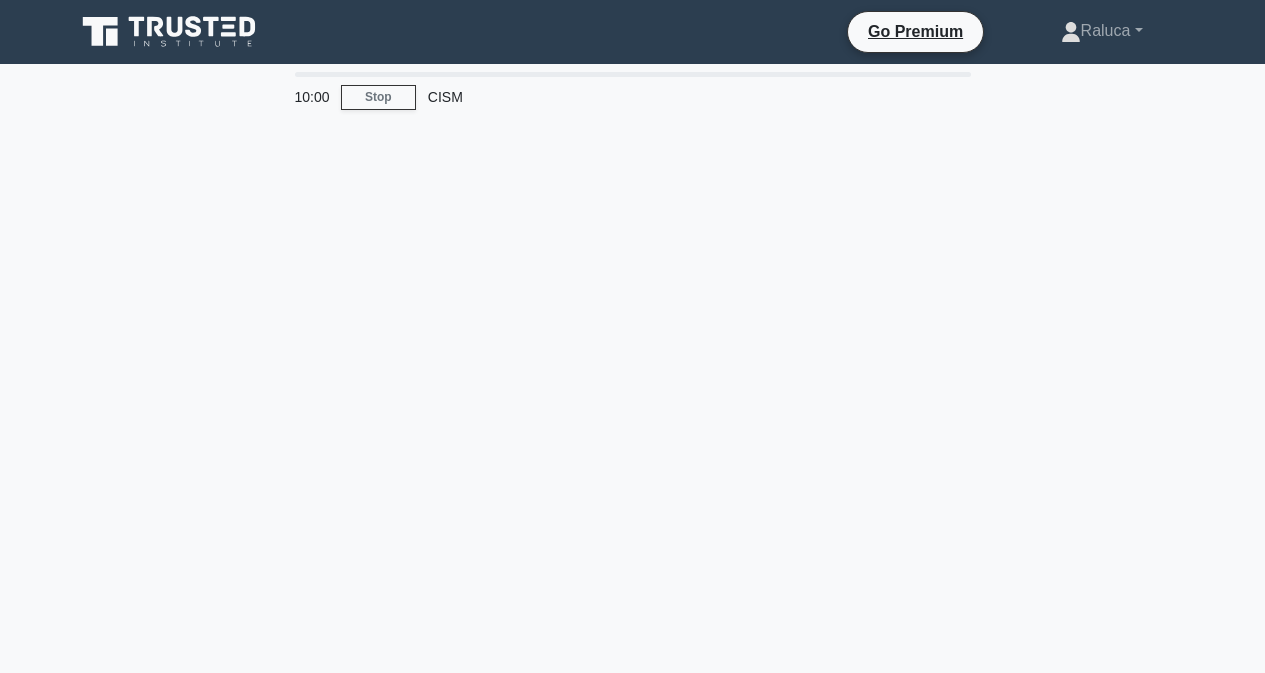 scroll, scrollTop: 0, scrollLeft: 0, axis: both 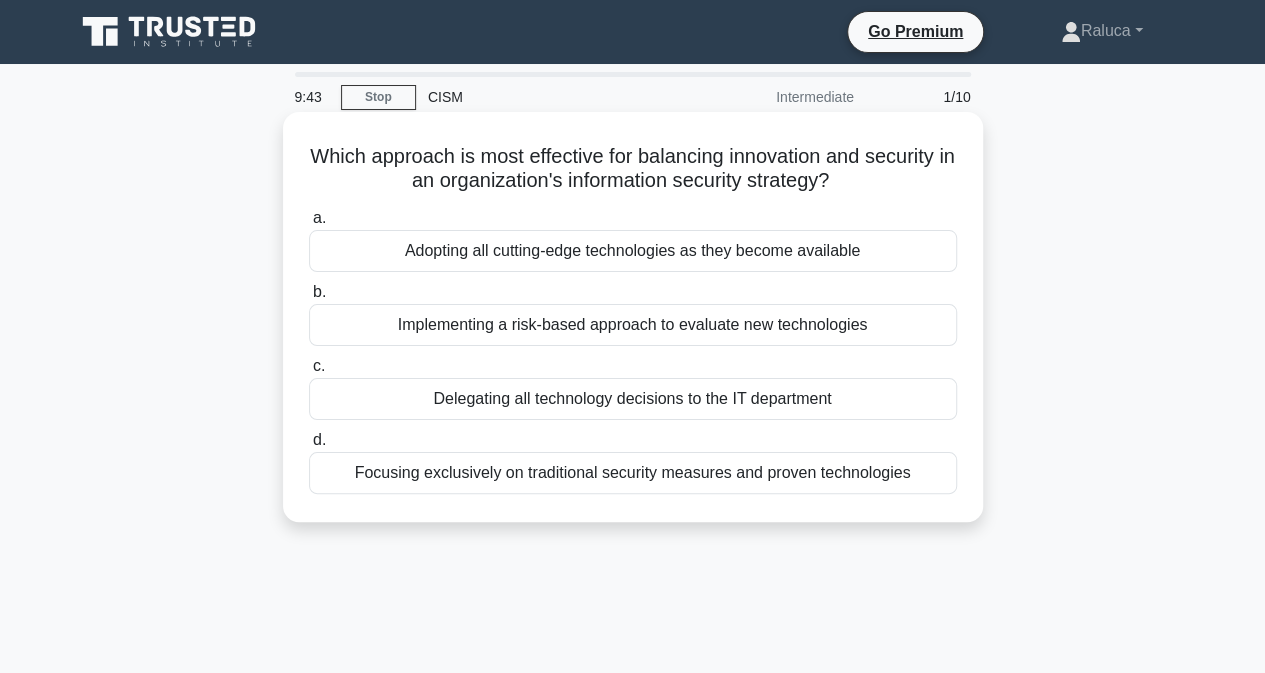 click on "Implementing a risk-based approach to evaluate new technologies" at bounding box center (633, 325) 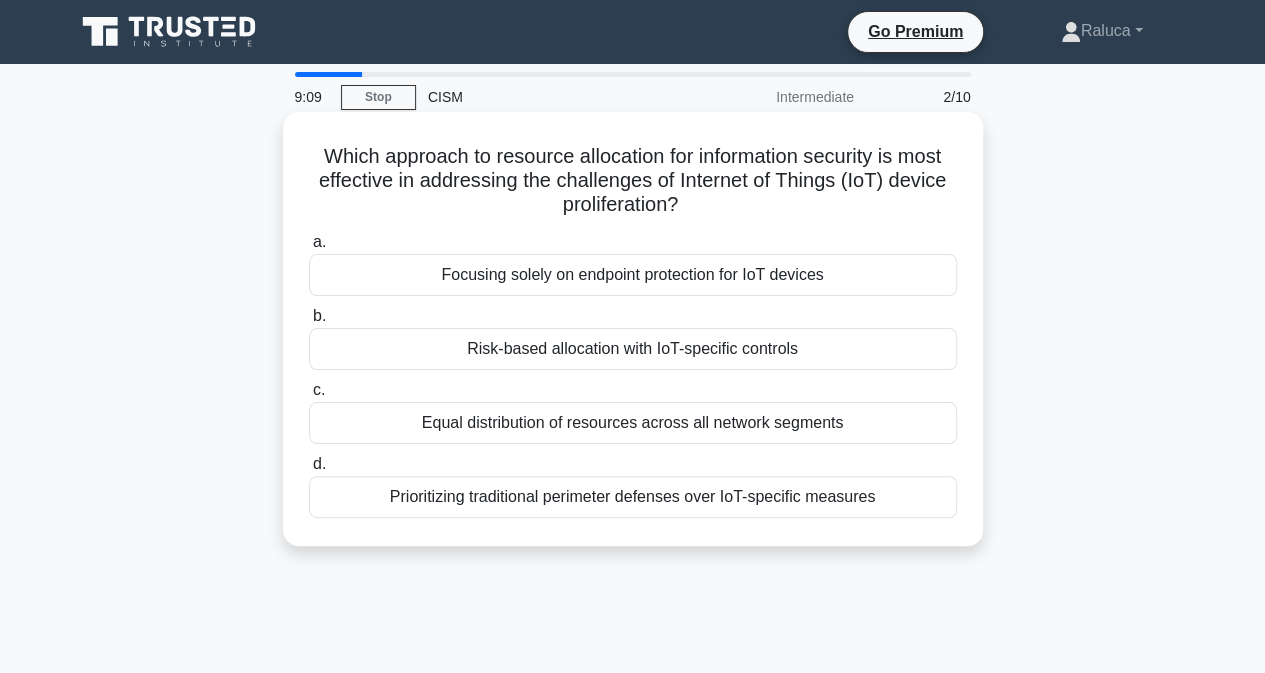 click on "Risk-based allocation with IoT-specific controls" at bounding box center (633, 349) 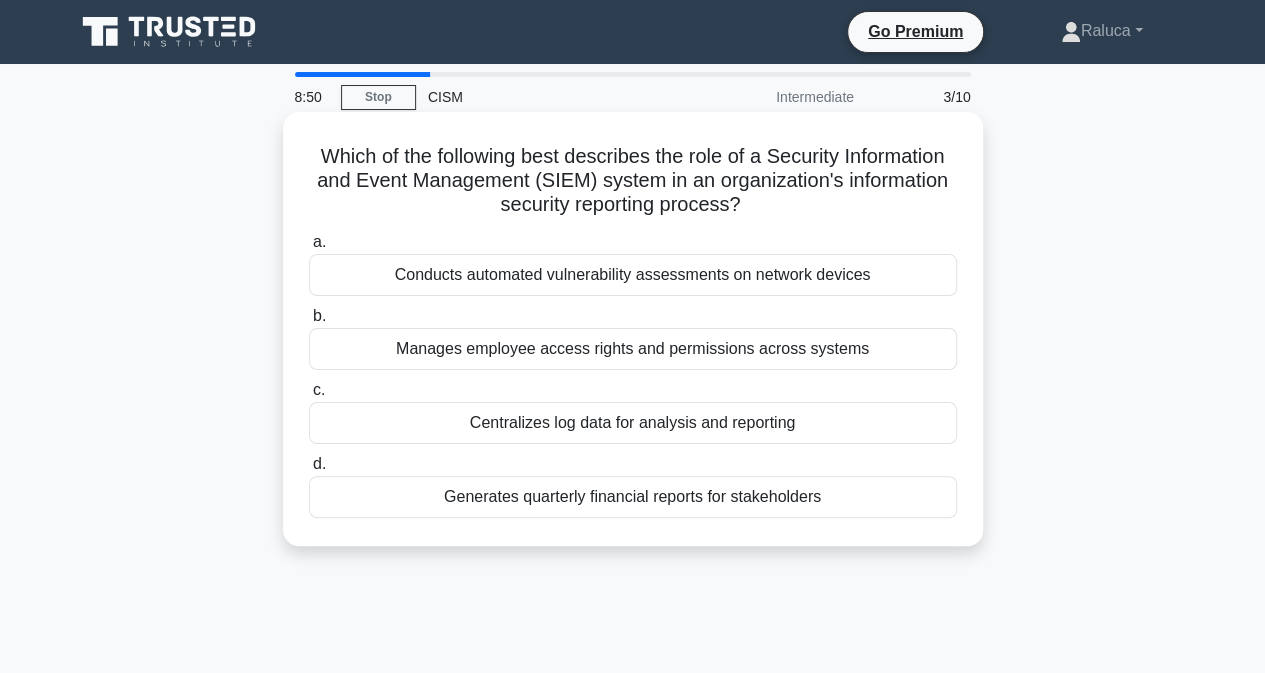 click on "Centralizes log data for analysis and reporting" at bounding box center (633, 423) 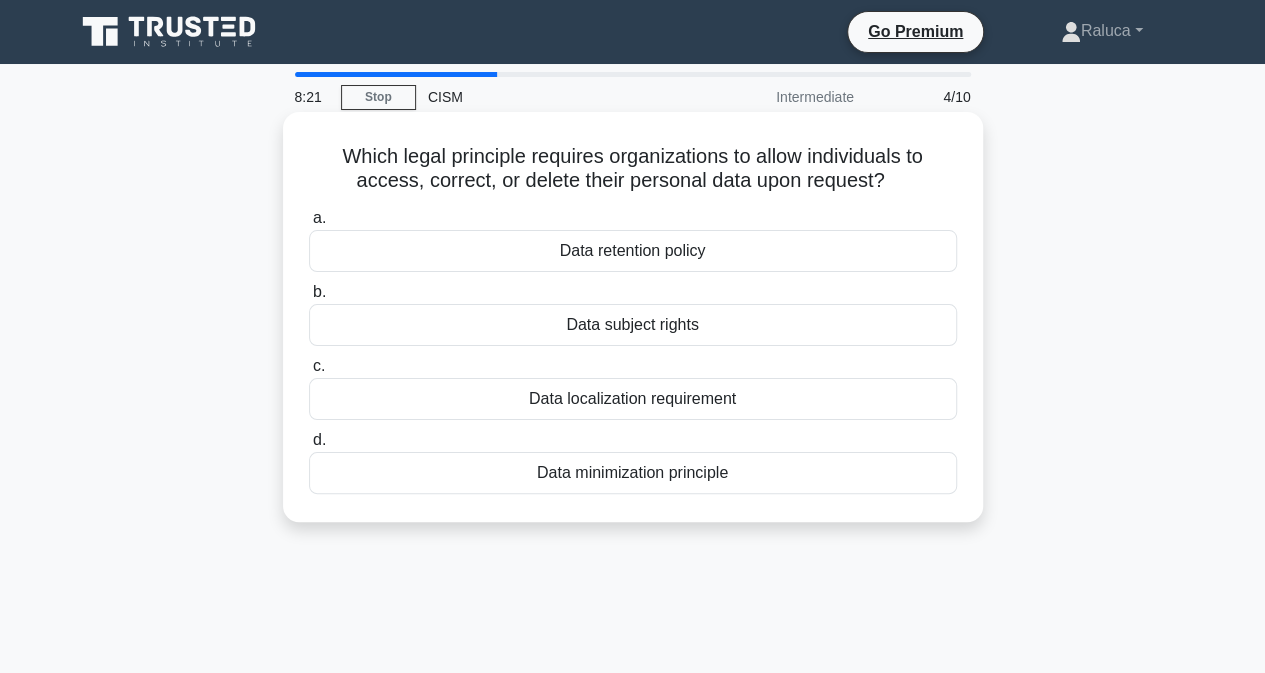 click on "c.
Data localization requirement" at bounding box center [633, 387] 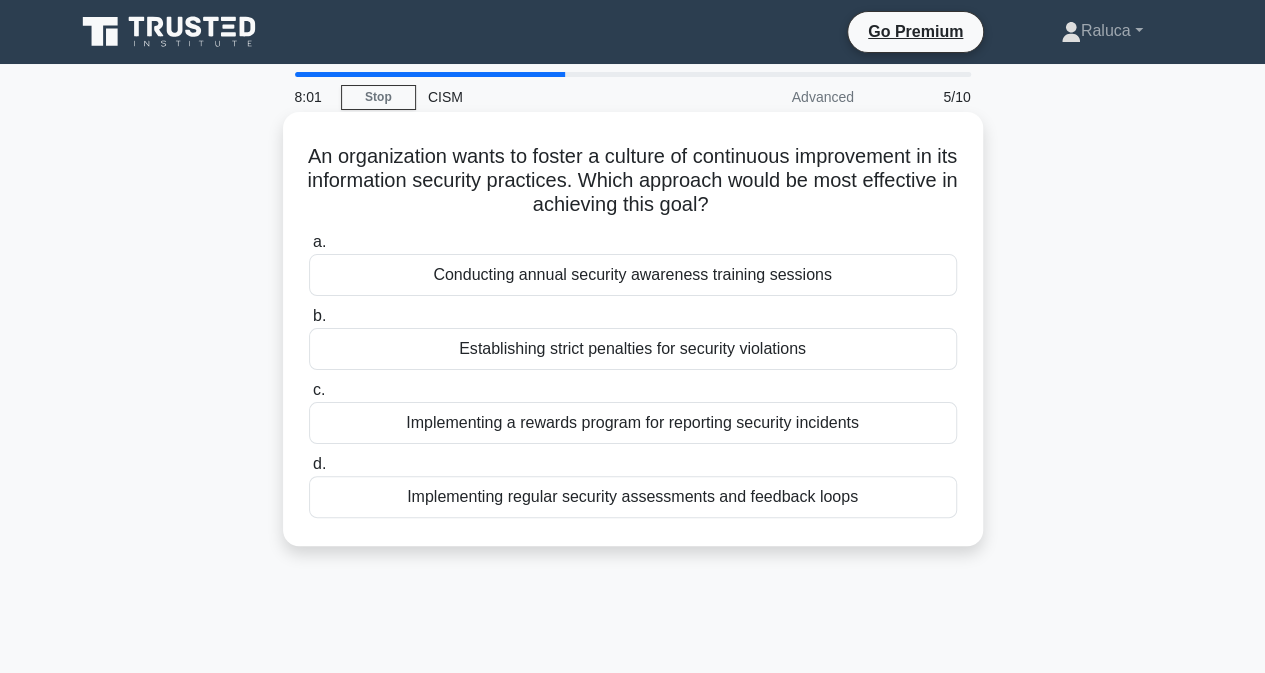 click on "Implementing regular security assessments and feedback loops" at bounding box center (633, 497) 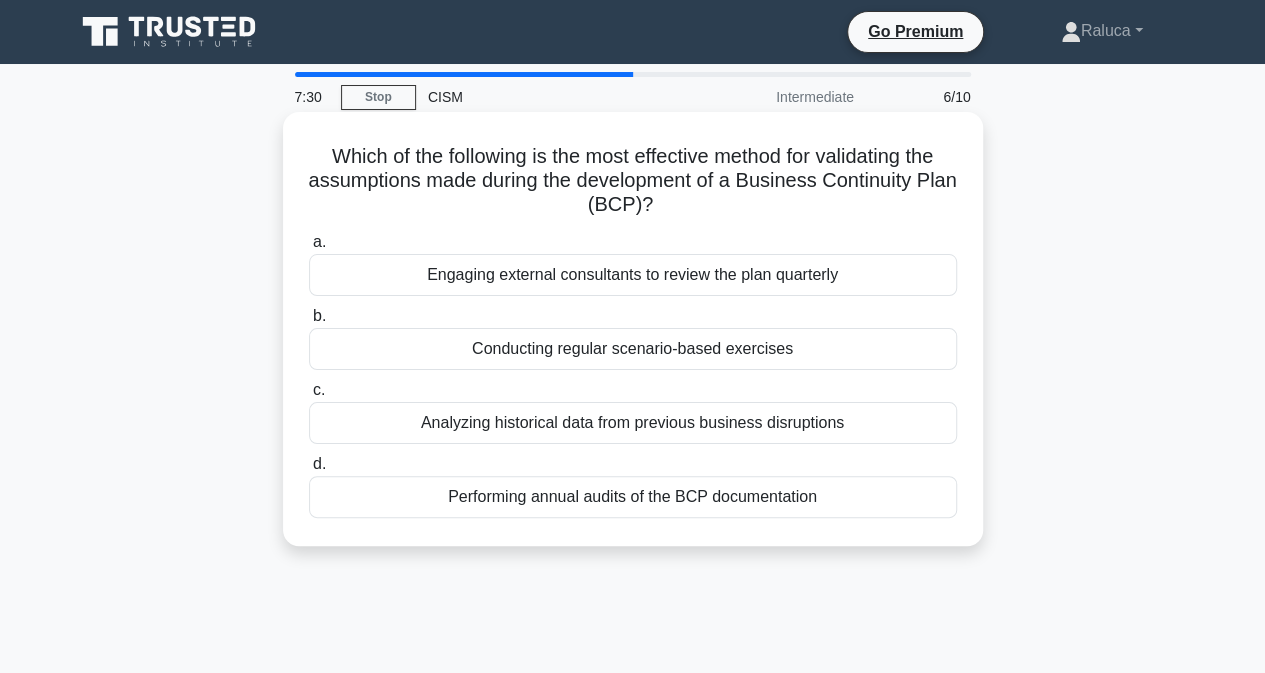 click on "Conducting regular scenario-based exercises" at bounding box center (633, 349) 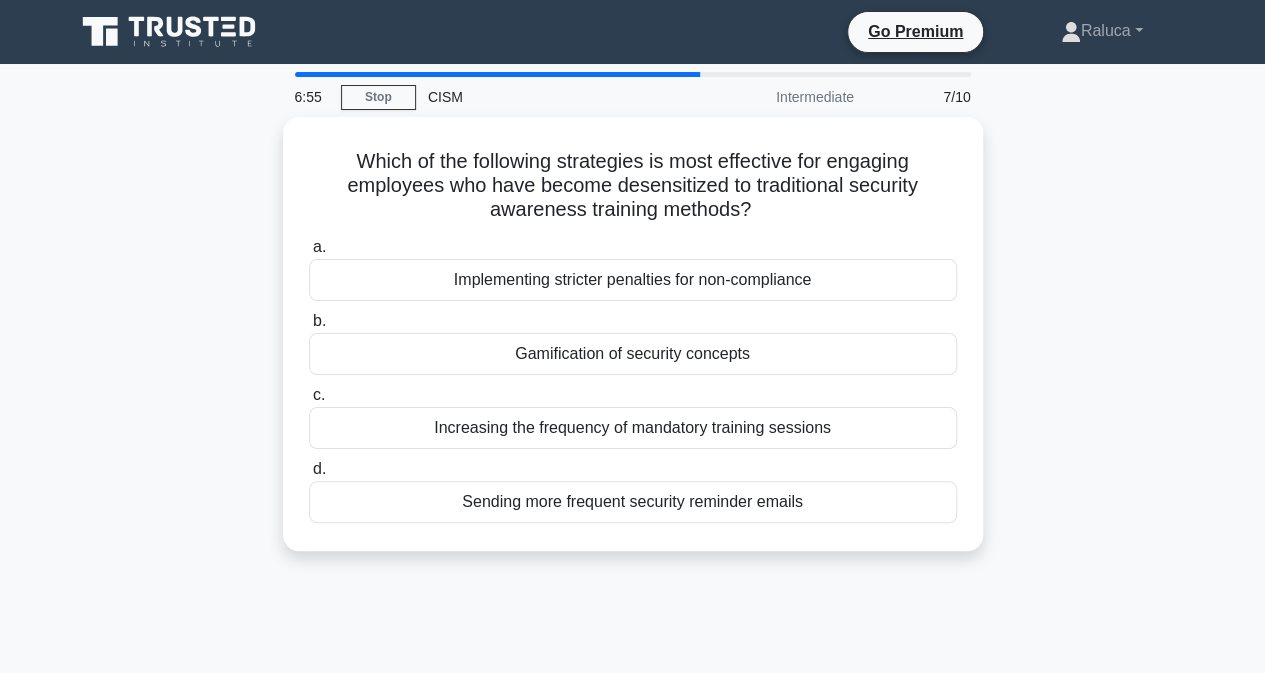 click on "Which of the following strategies is most effective for engaging employees who have become desensitized to traditional security awareness training methods?
.spinner_0XTQ{transform-origin:center;animation:spinner_y6GP .75s linear infinite}@keyframes spinner_y6GP{100%{transform:rotate(360deg)}}
a.
Implementing stricter penalties for non-compliance
b. c. d." at bounding box center [633, 346] 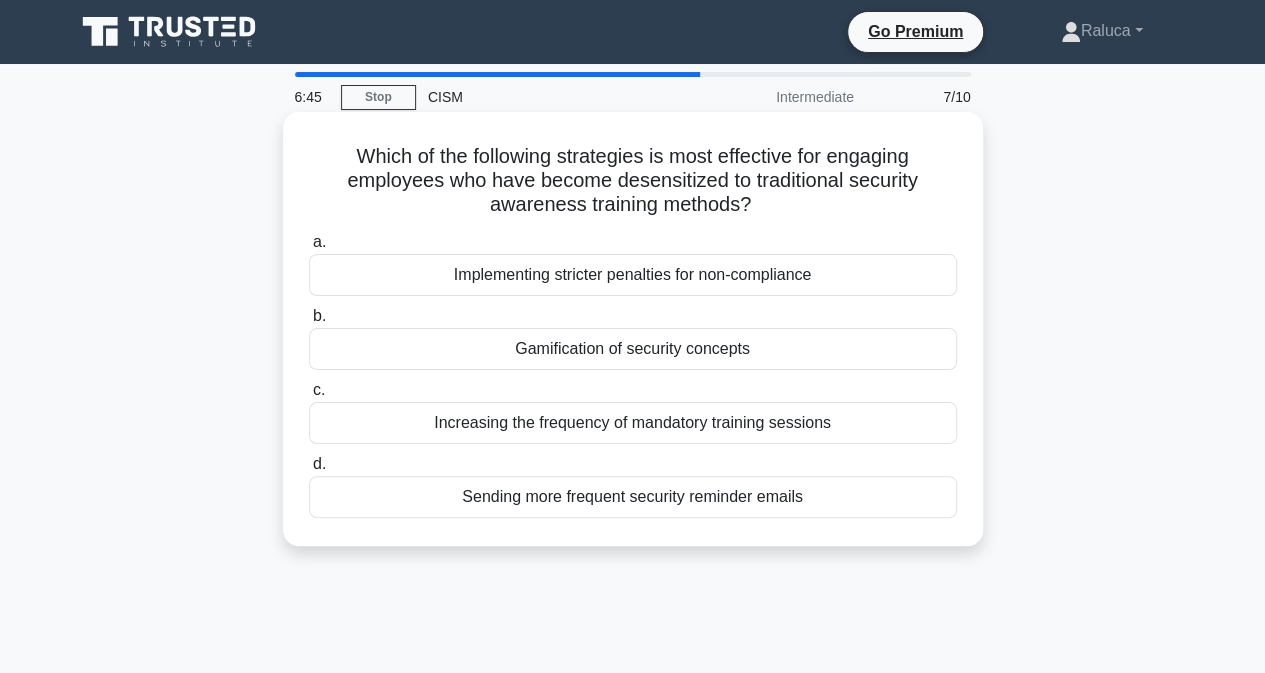 click on "Gamification of security concepts" at bounding box center (633, 349) 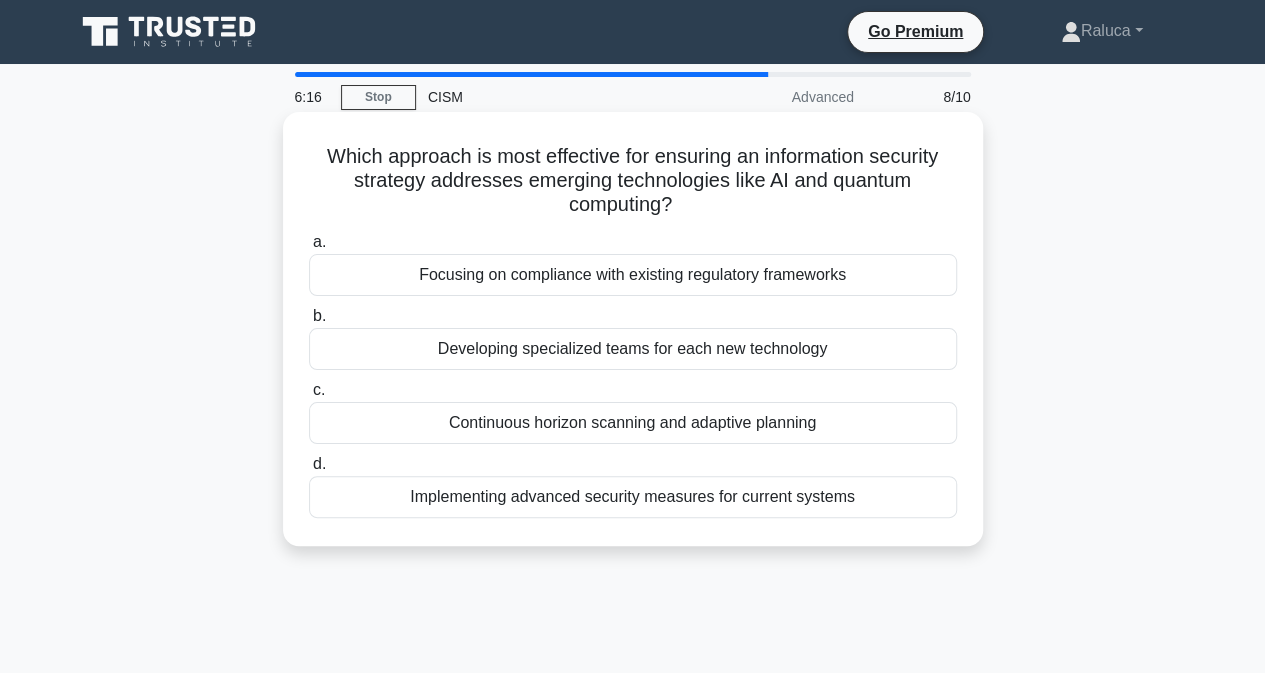 click on "Continuous horizon scanning and adaptive planning" at bounding box center [633, 423] 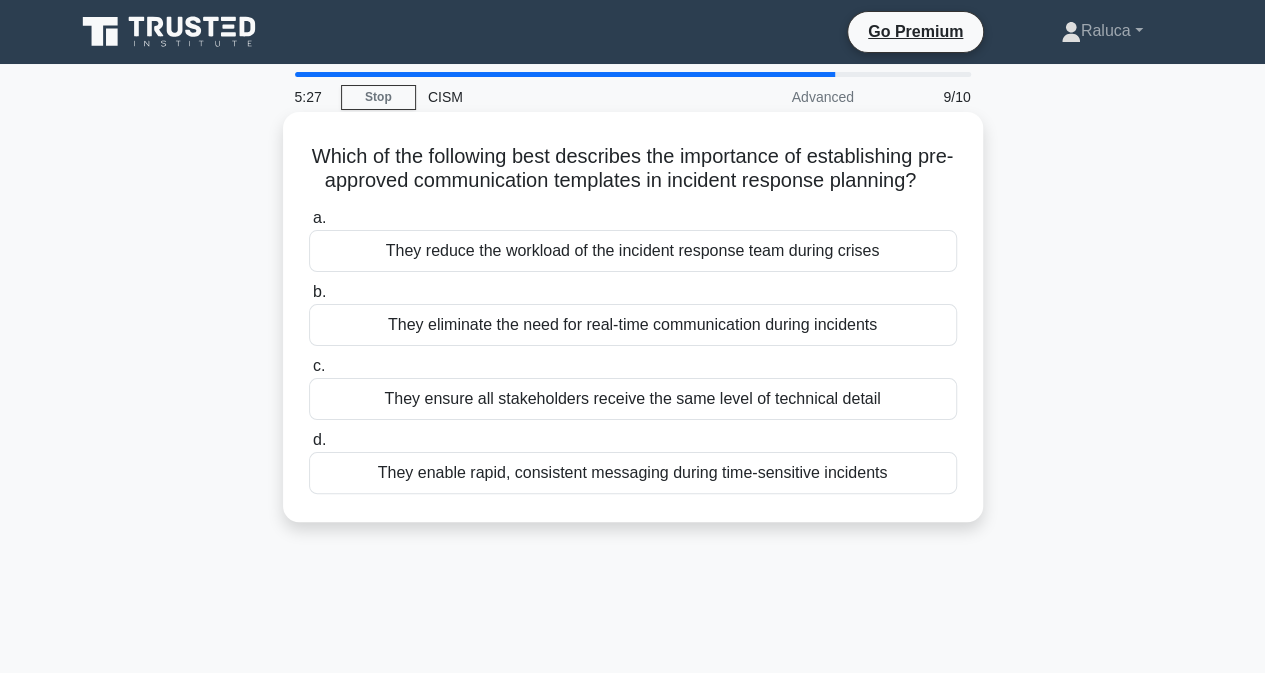 click on "They enable rapid, consistent messaging during time-sensitive incidents" at bounding box center (633, 473) 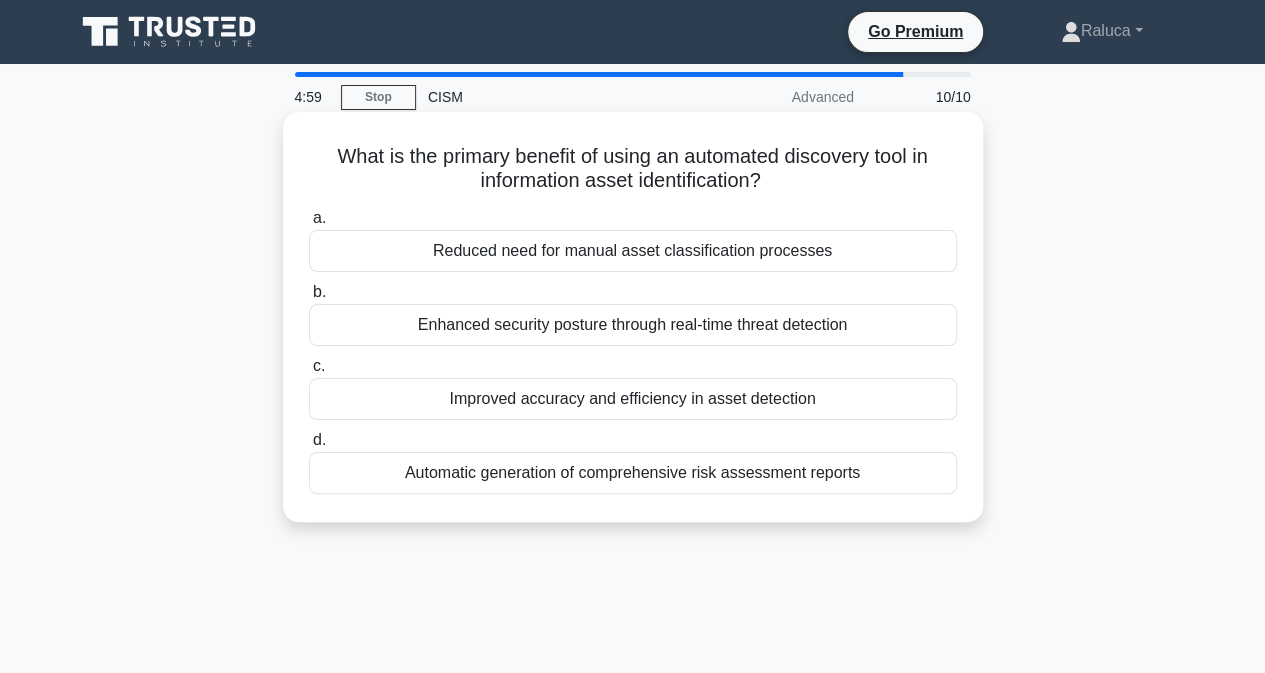click on "Improved accuracy and efficiency in asset detection" at bounding box center (633, 399) 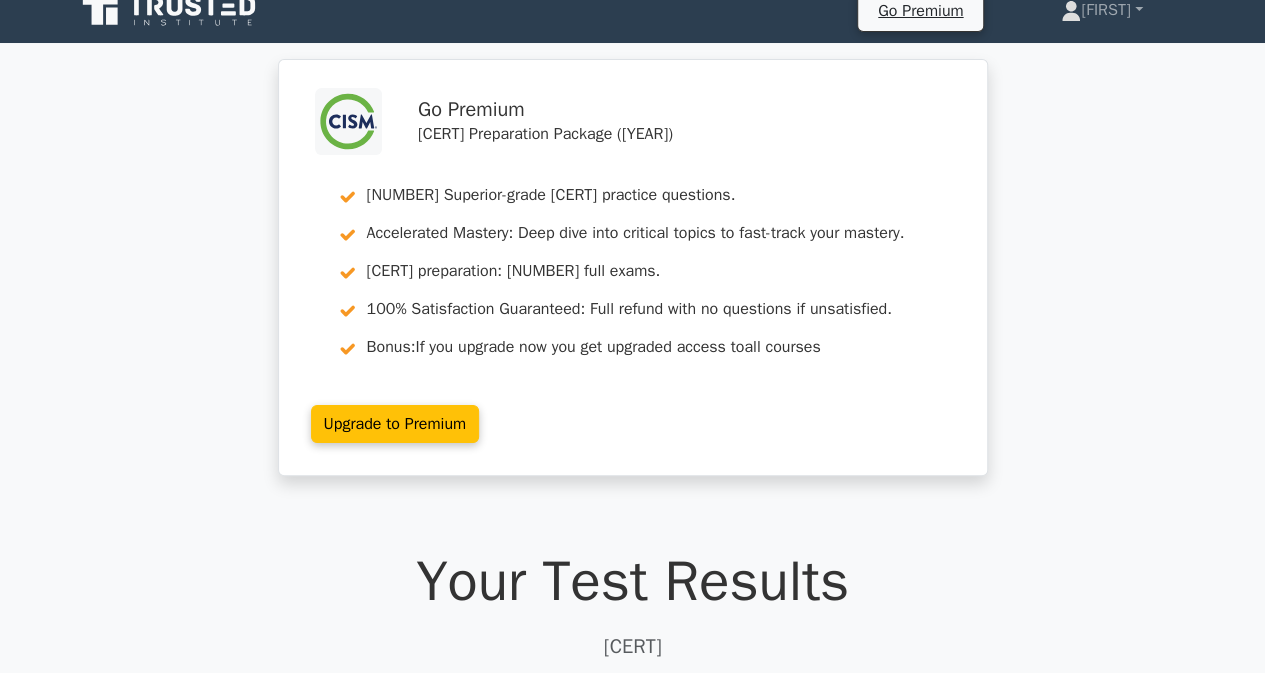 scroll, scrollTop: 0, scrollLeft: 0, axis: both 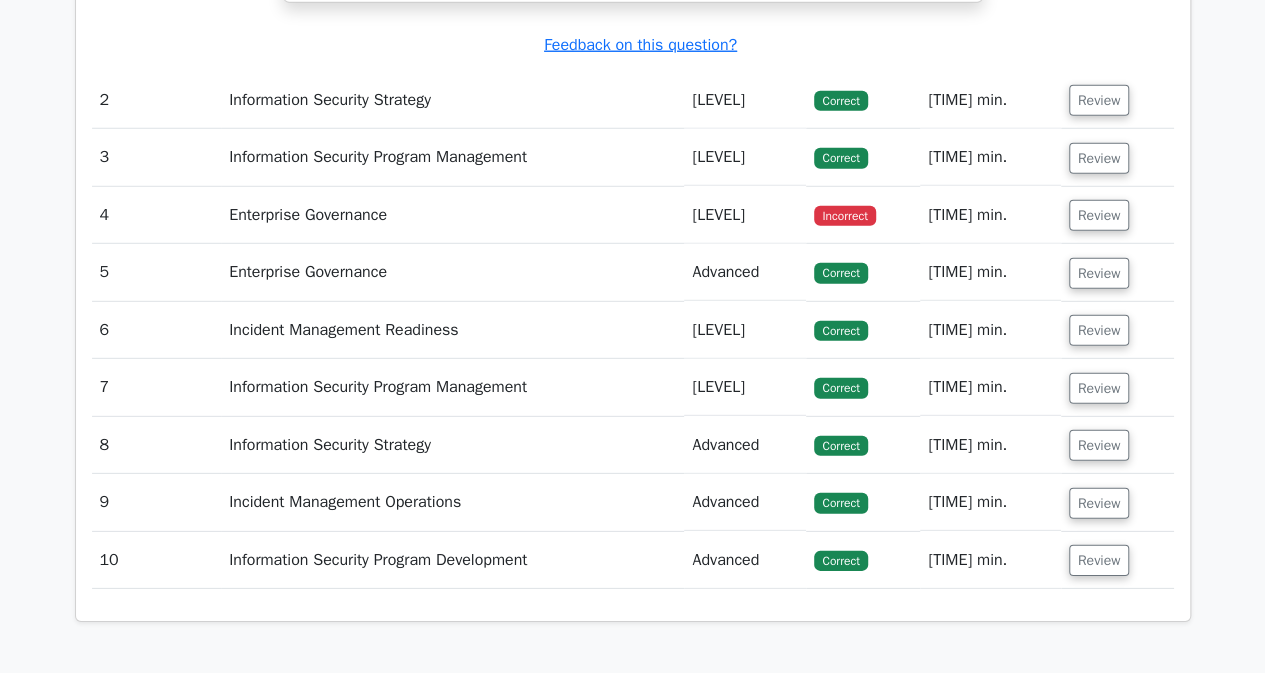 click on ".clsa-1{fill:#f6f7f8;}.clsa-2{fill:#6bb345;}.clsa-3{fill:#1d2e5c;}
Go Premium
CISM (Certified Information Security Manager) Preparation Package (2025)
1151 Superior-grade  CISM (Certified Information Security Manager) practice questions.
Accelerated Mastery: Deep dive into critical topics to fast-track your mastery.
Unlock Effortless CISM preparation: 5 full exams.
100% Satisfaction Guaranteed: Full refund with no questions if unsatisfied. Bonus: all courses" at bounding box center (632, -715) 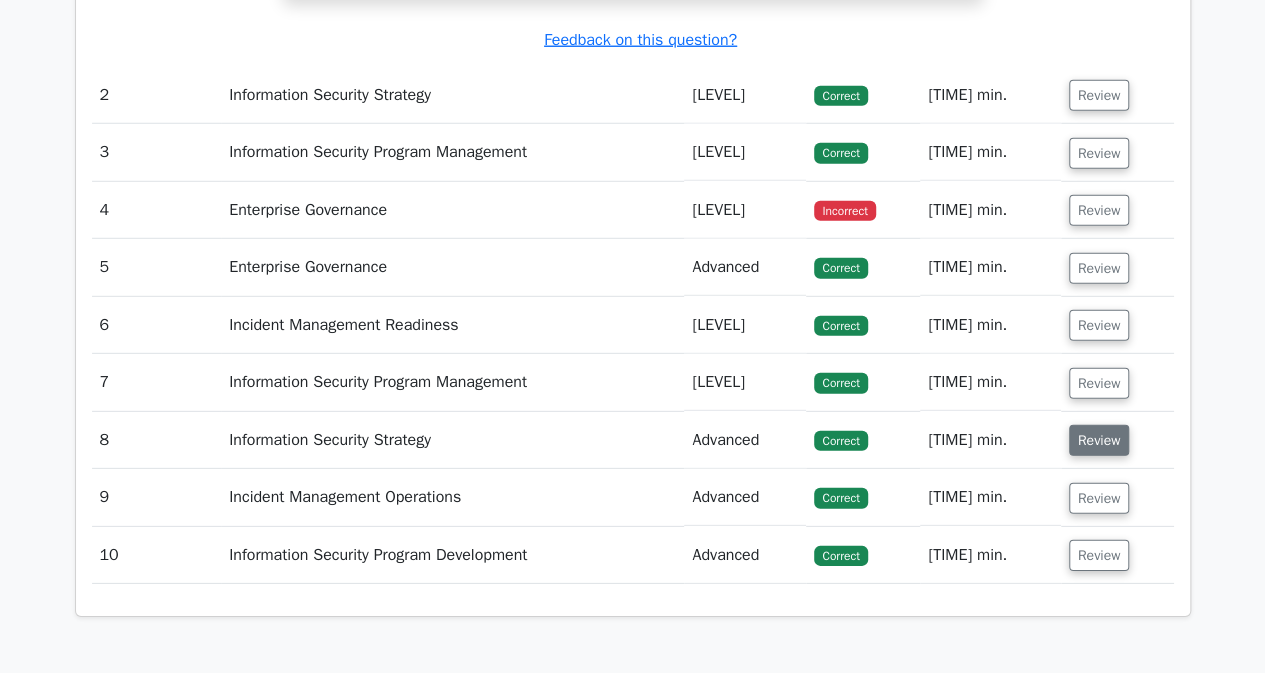 click on "Review" at bounding box center [1099, 440] 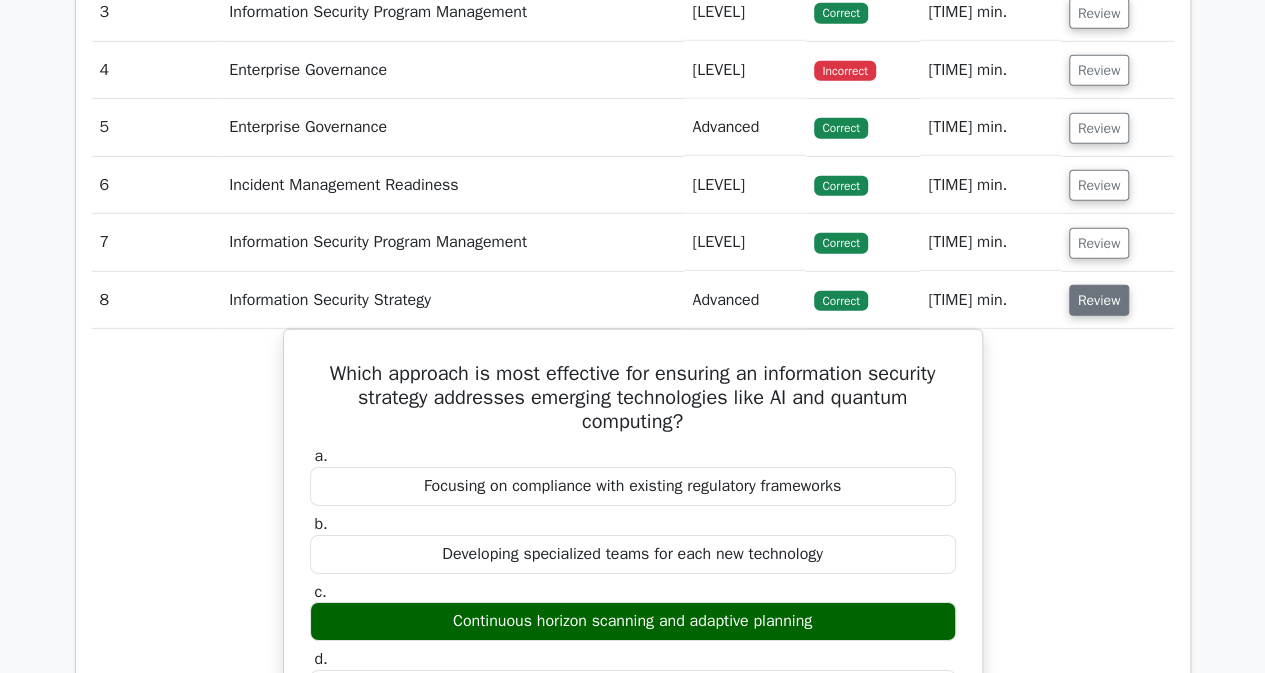 scroll, scrollTop: 2860, scrollLeft: 0, axis: vertical 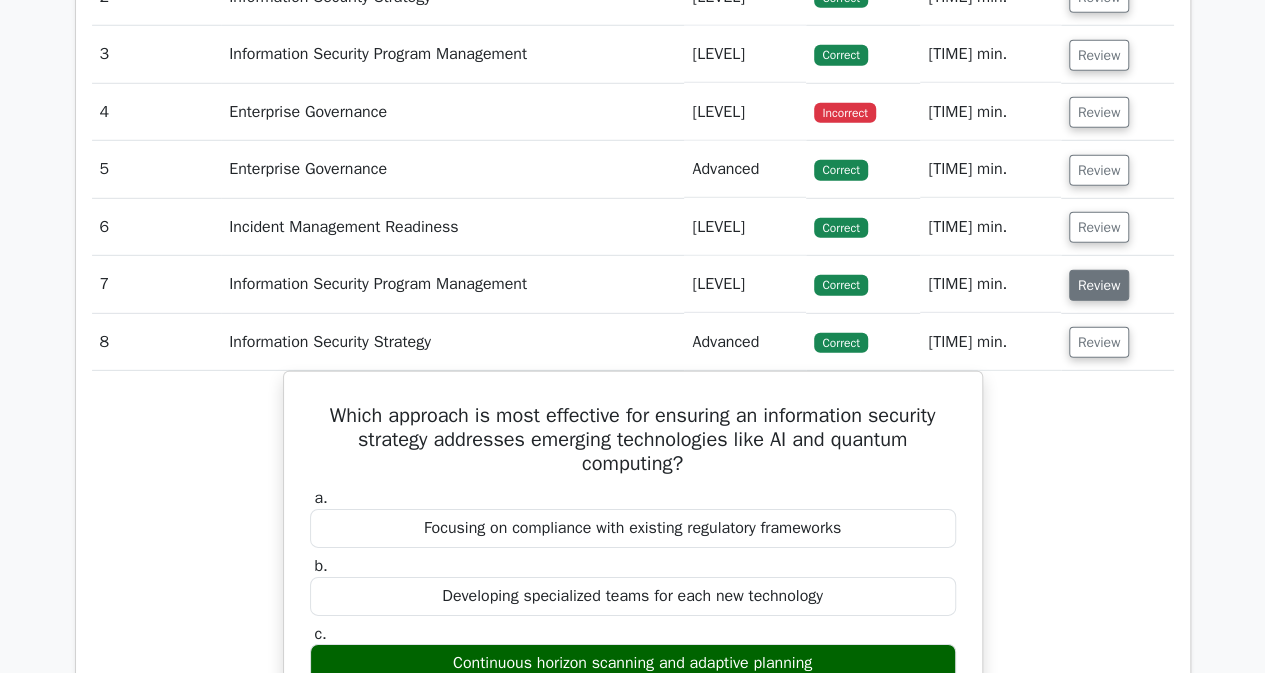 click on "Review" at bounding box center (1099, 285) 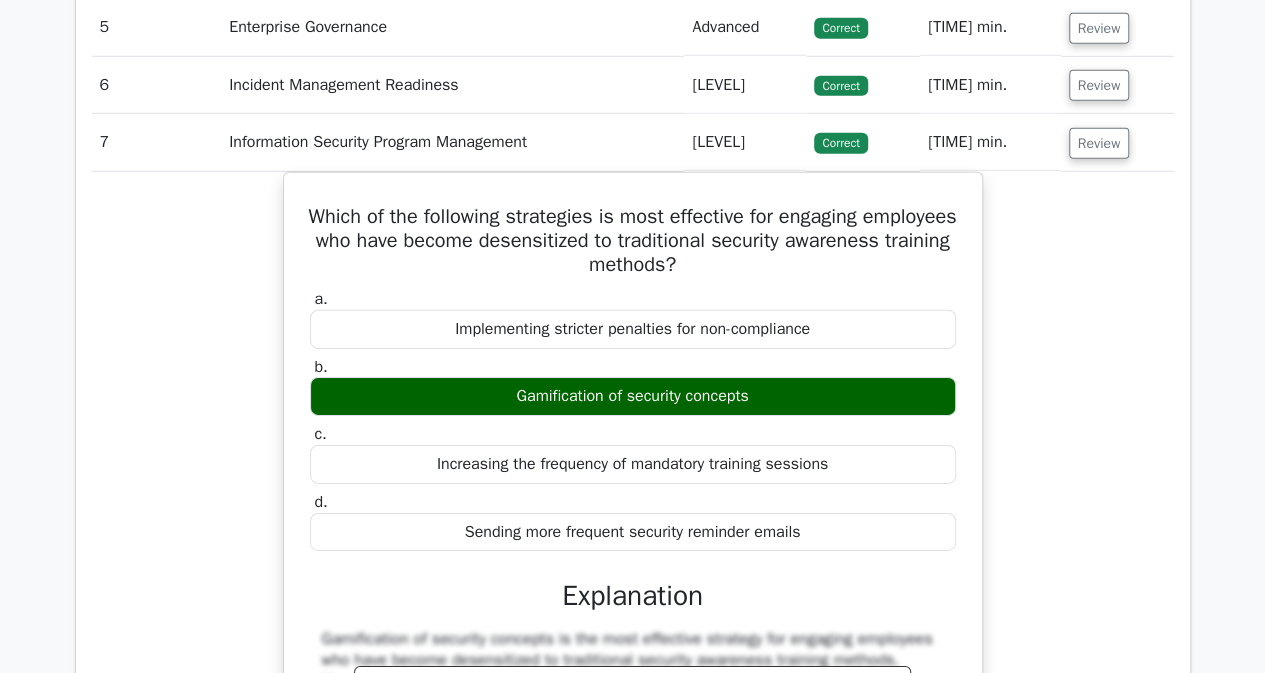 scroll, scrollTop: 3005, scrollLeft: 0, axis: vertical 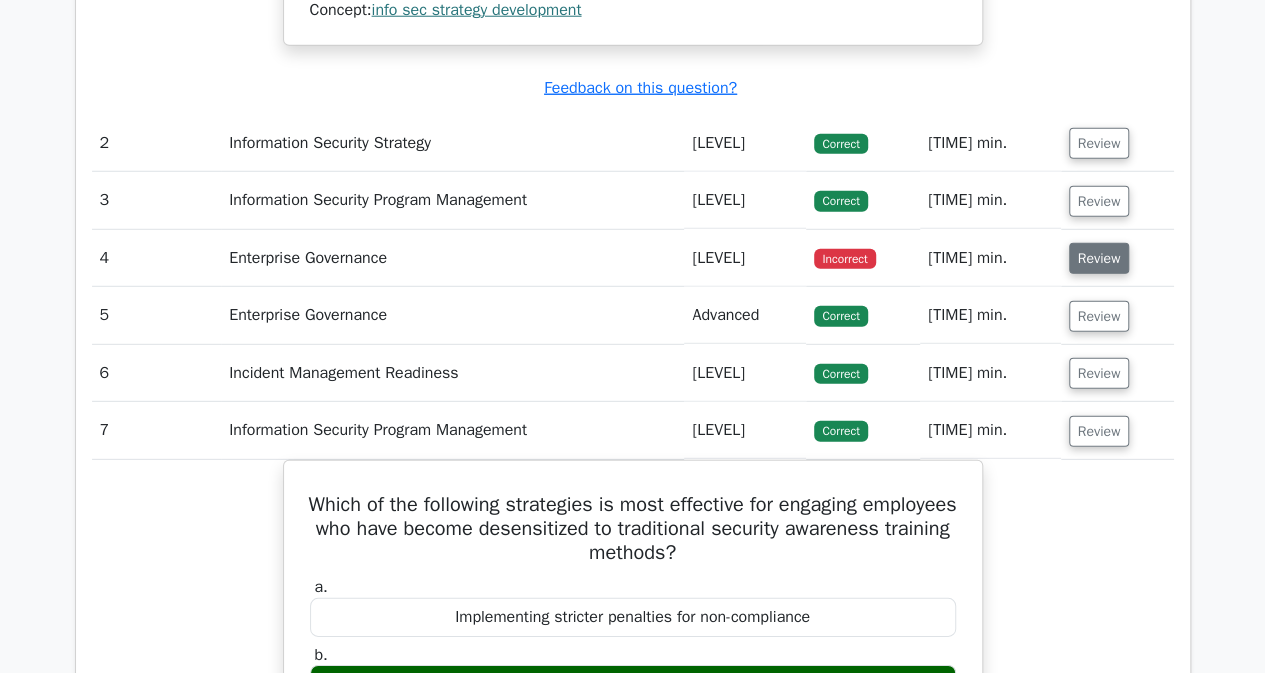 click on "Review" at bounding box center [1099, 258] 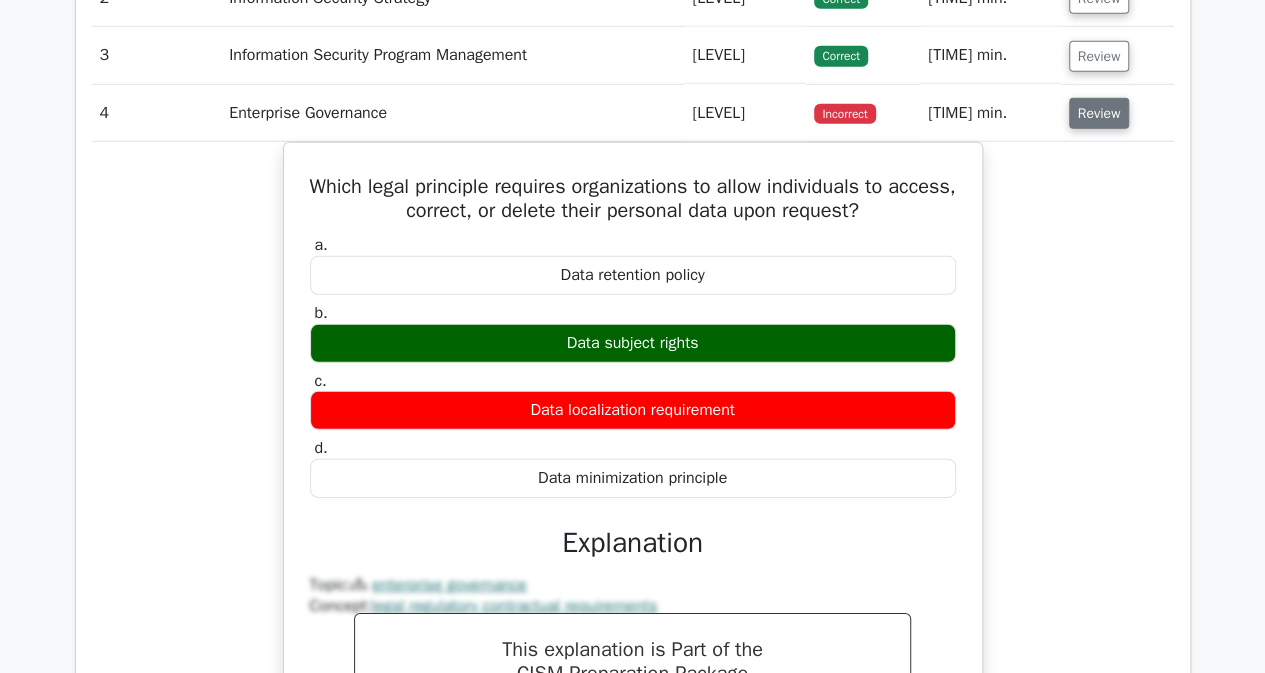 scroll, scrollTop: 2860, scrollLeft: 0, axis: vertical 